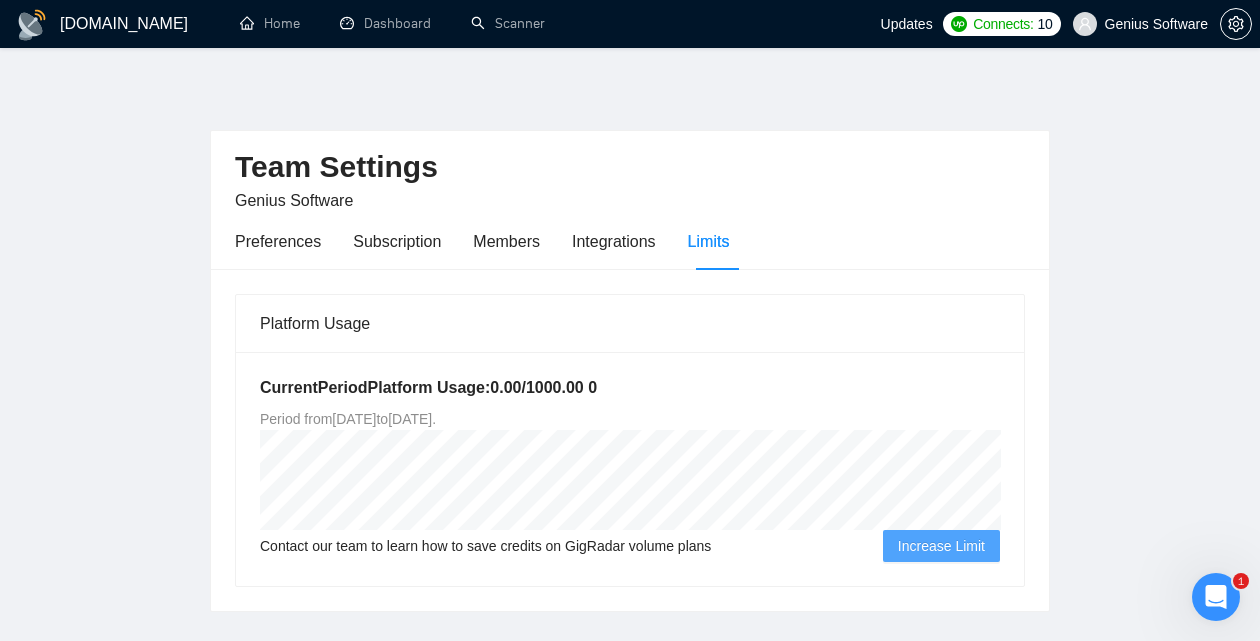 scroll, scrollTop: 0, scrollLeft: 0, axis: both 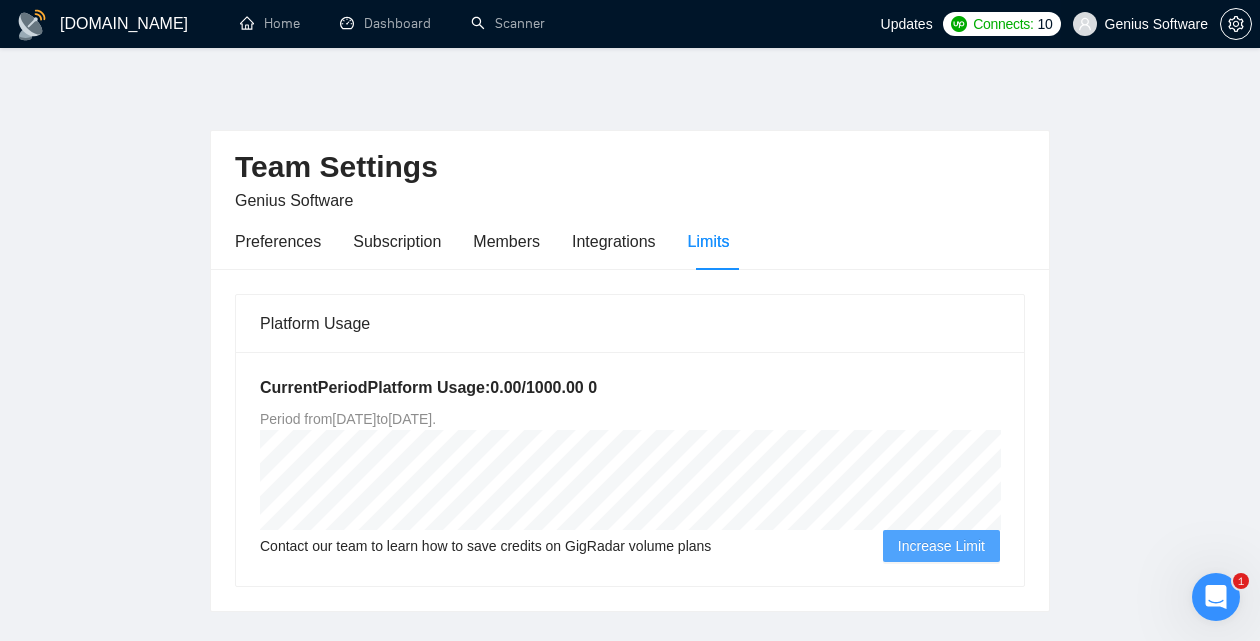 click on "Genius Software" at bounding box center [1141, 24] 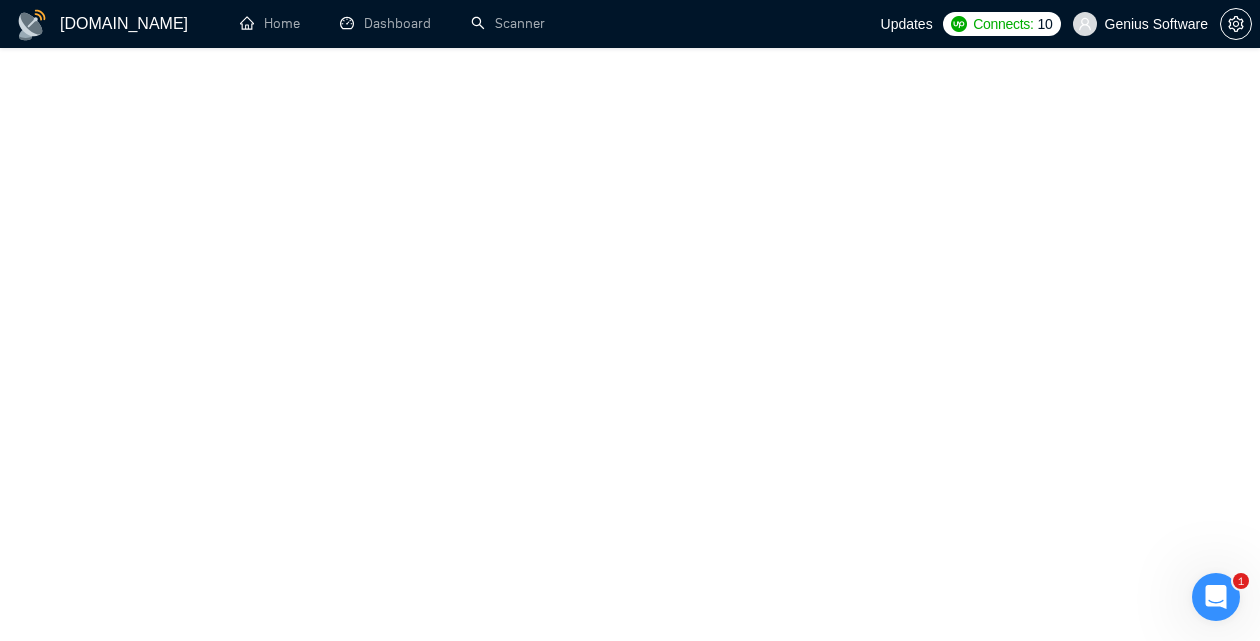 scroll, scrollTop: 124, scrollLeft: 0, axis: vertical 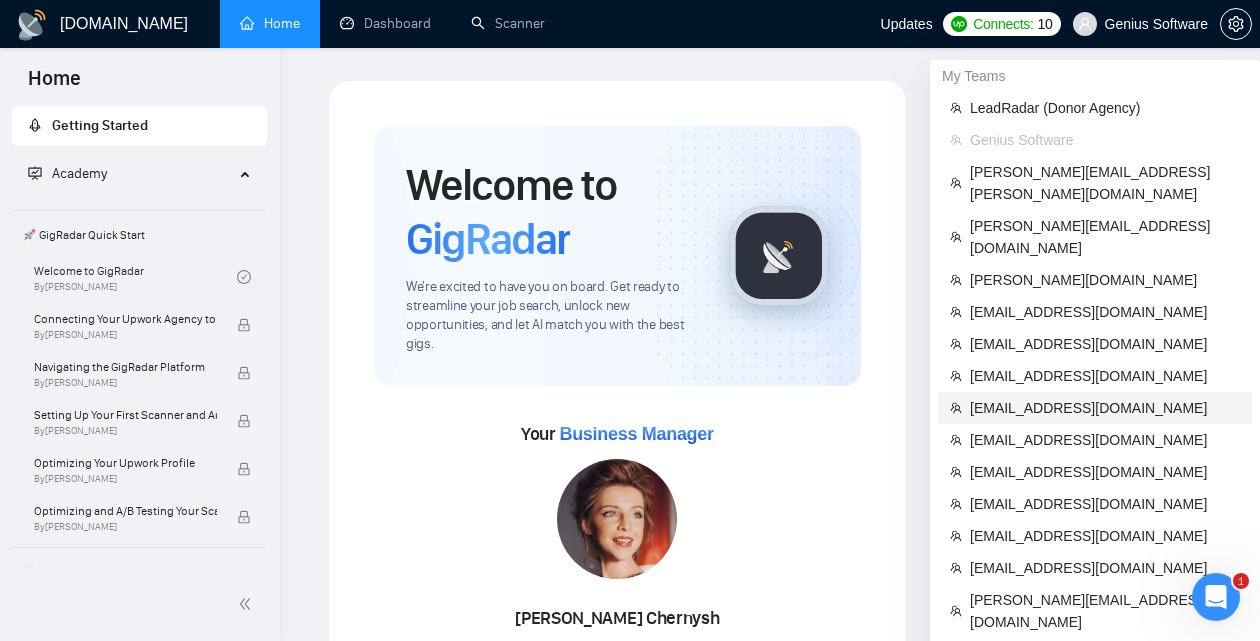 click on "ceo@coredevs.ltd" at bounding box center (1095, 408) 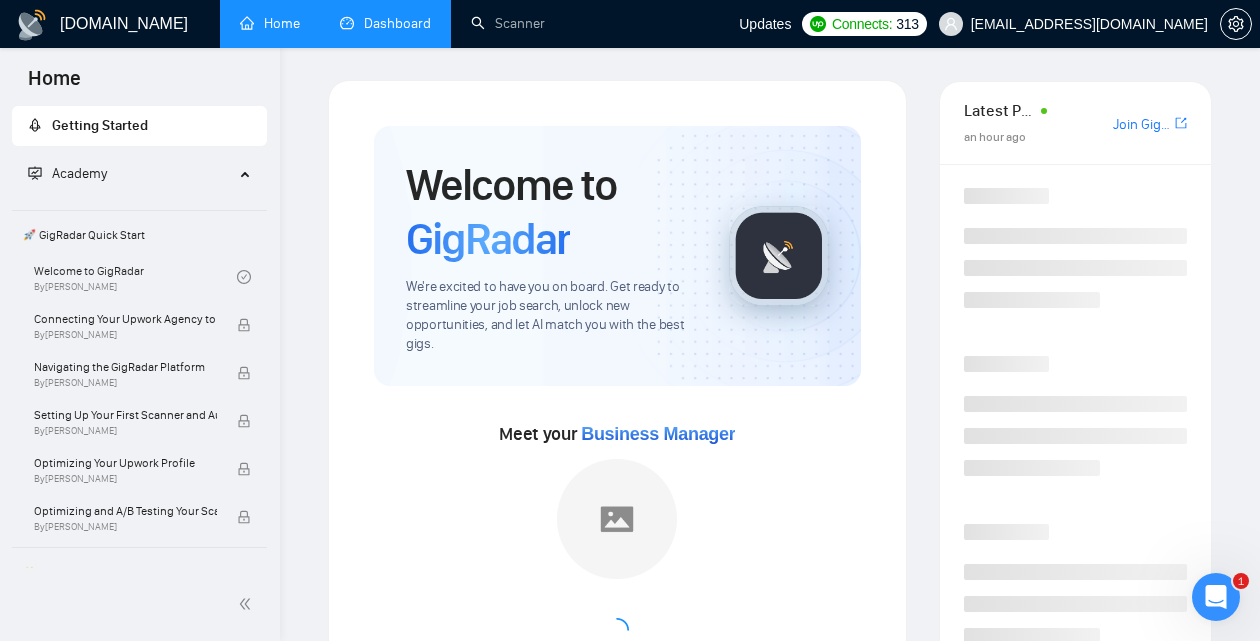 click on "Dashboard" at bounding box center (385, 23) 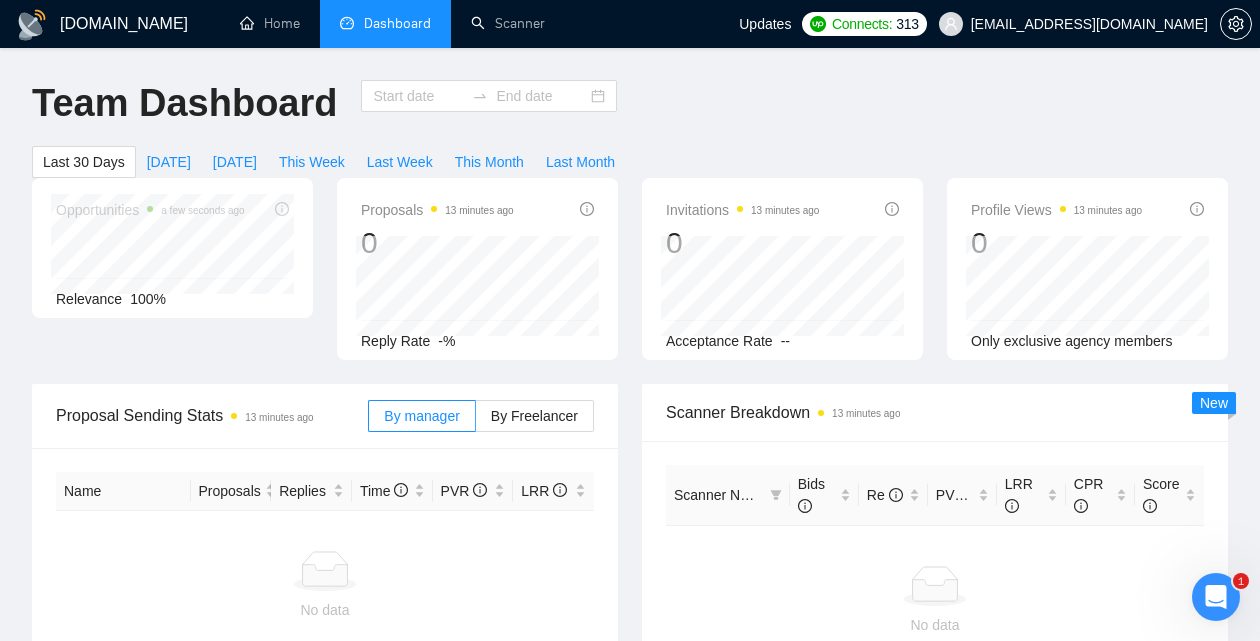 type on "2025-06-28" 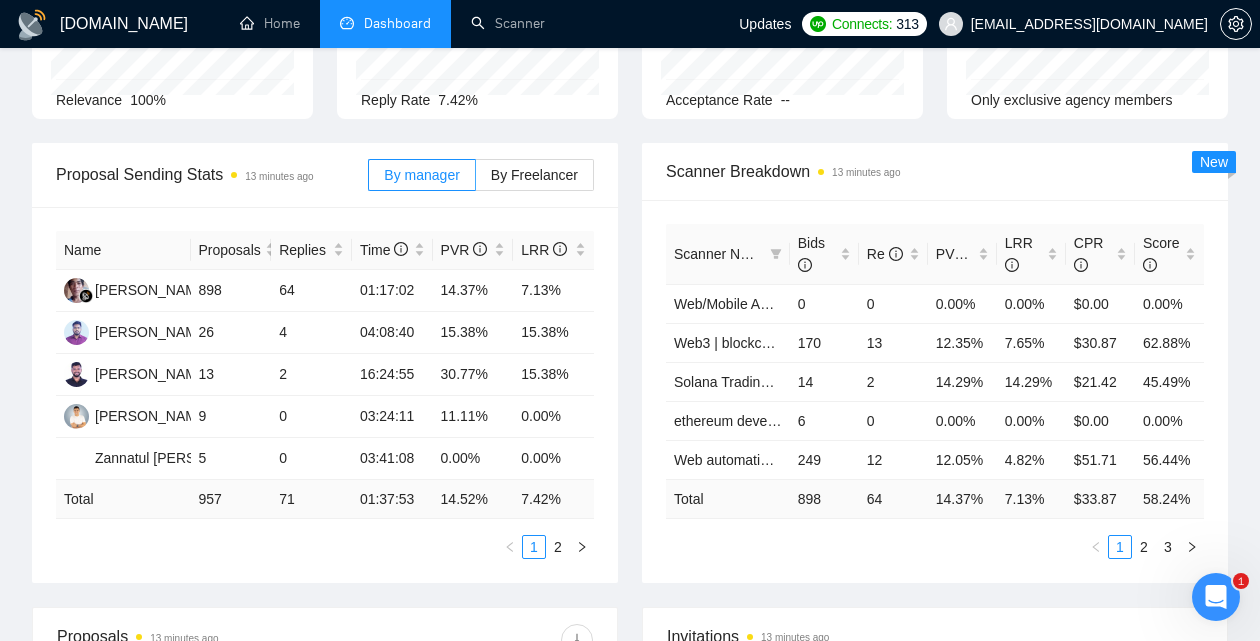 scroll, scrollTop: 0, scrollLeft: 0, axis: both 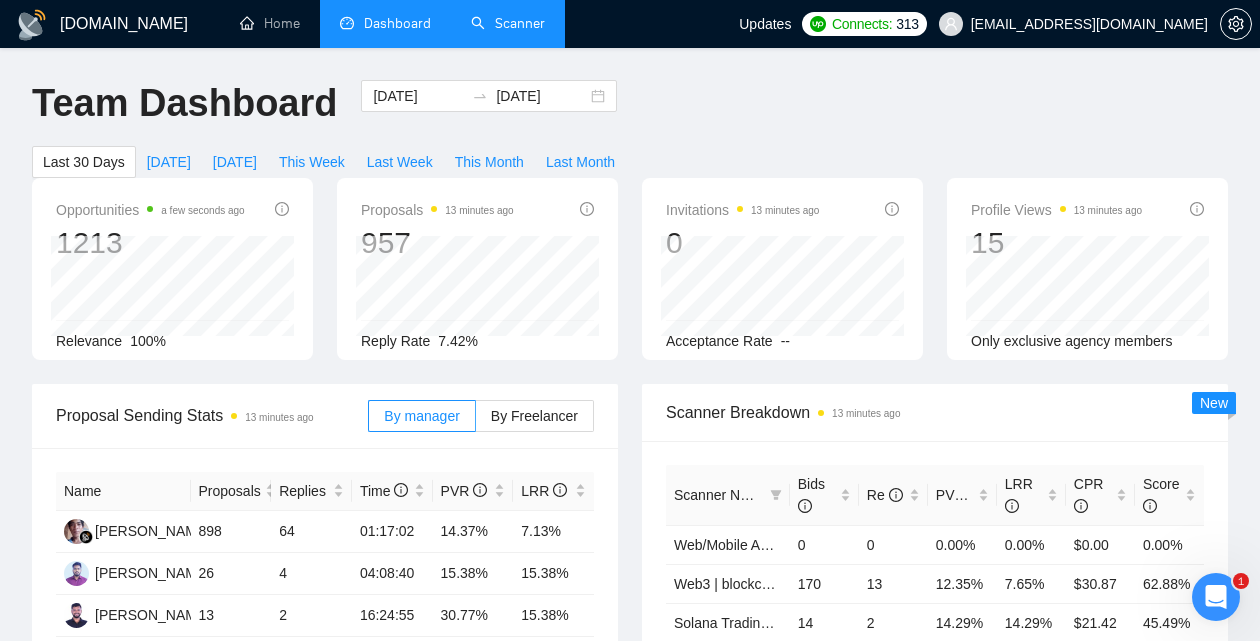 click on "Scanner" at bounding box center (508, 23) 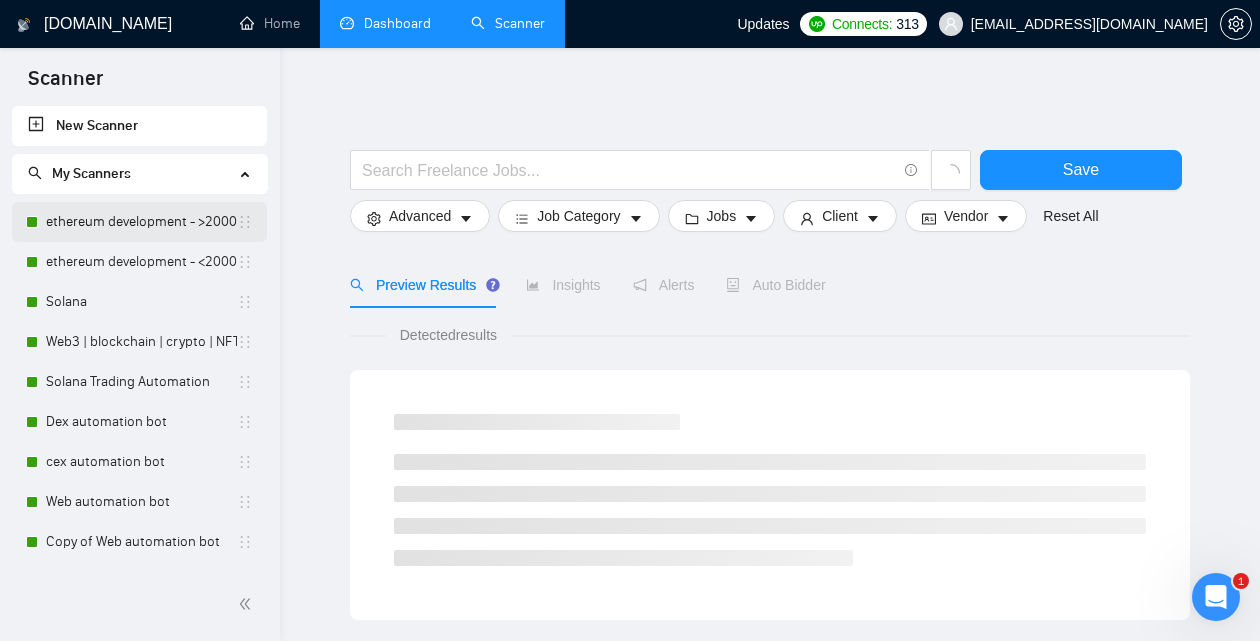 click on "ethereum development - >2000/30" at bounding box center (141, 222) 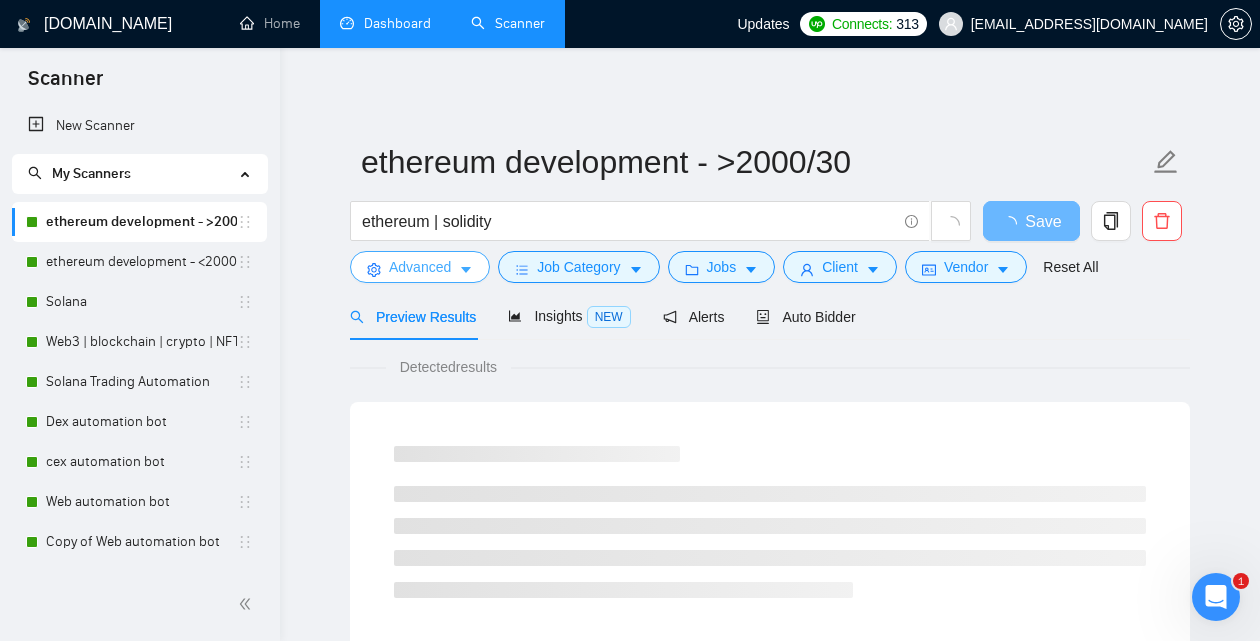 click on "Advanced" at bounding box center (420, 267) 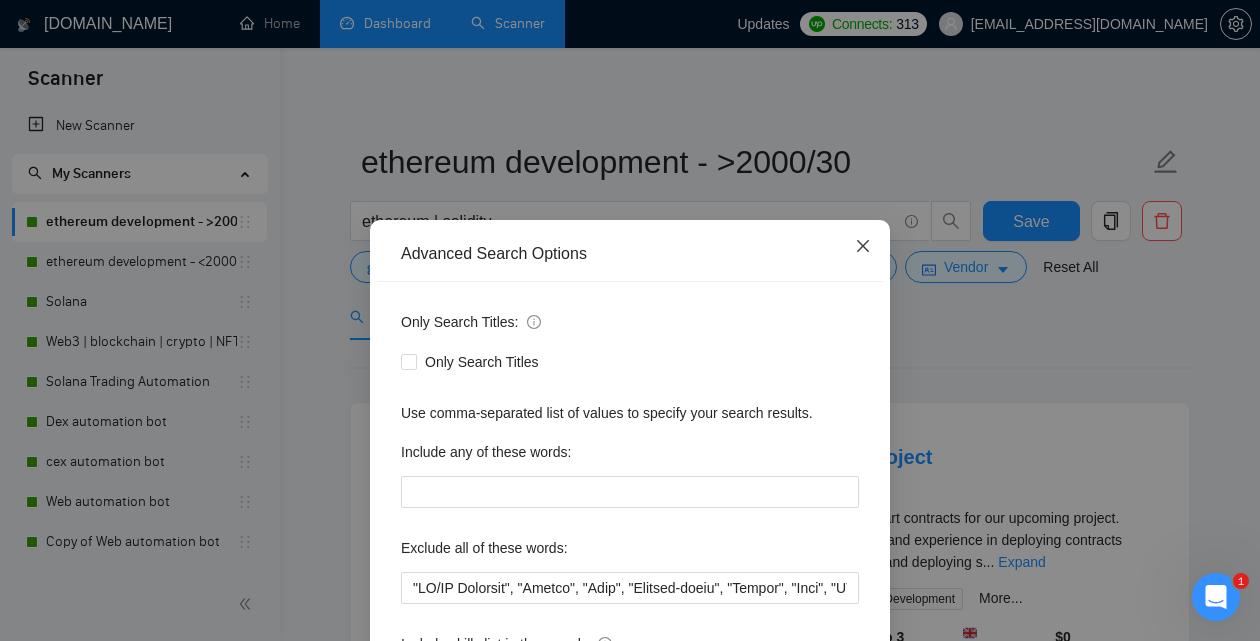 click 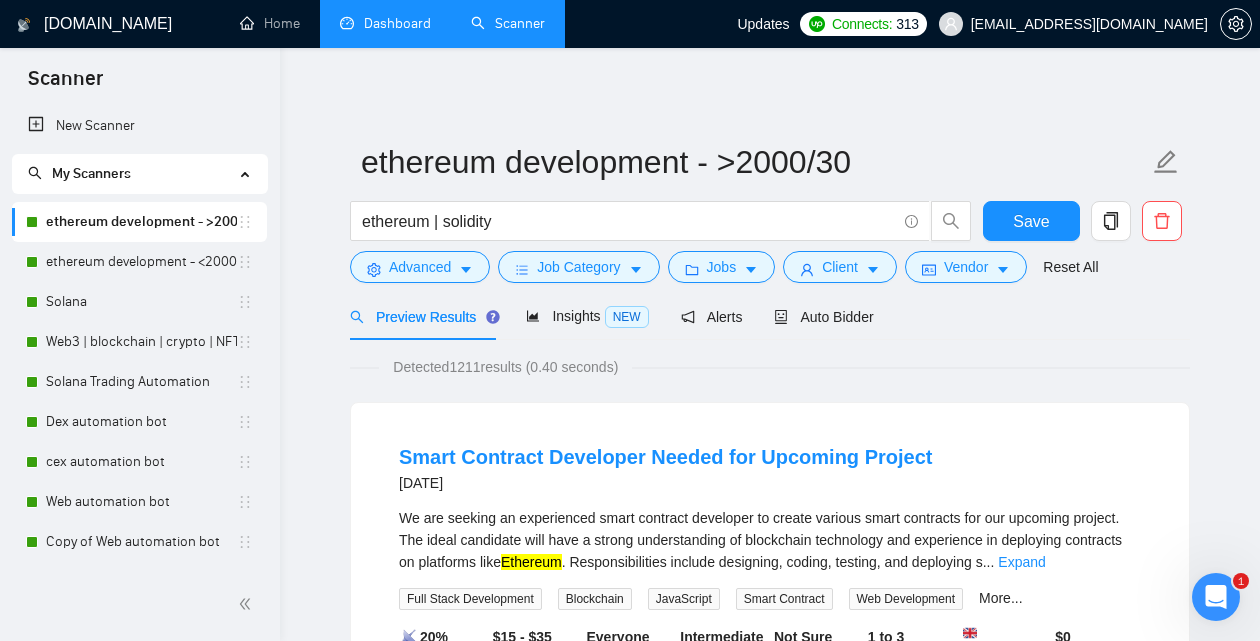 click on "Dashboard" at bounding box center [385, 23] 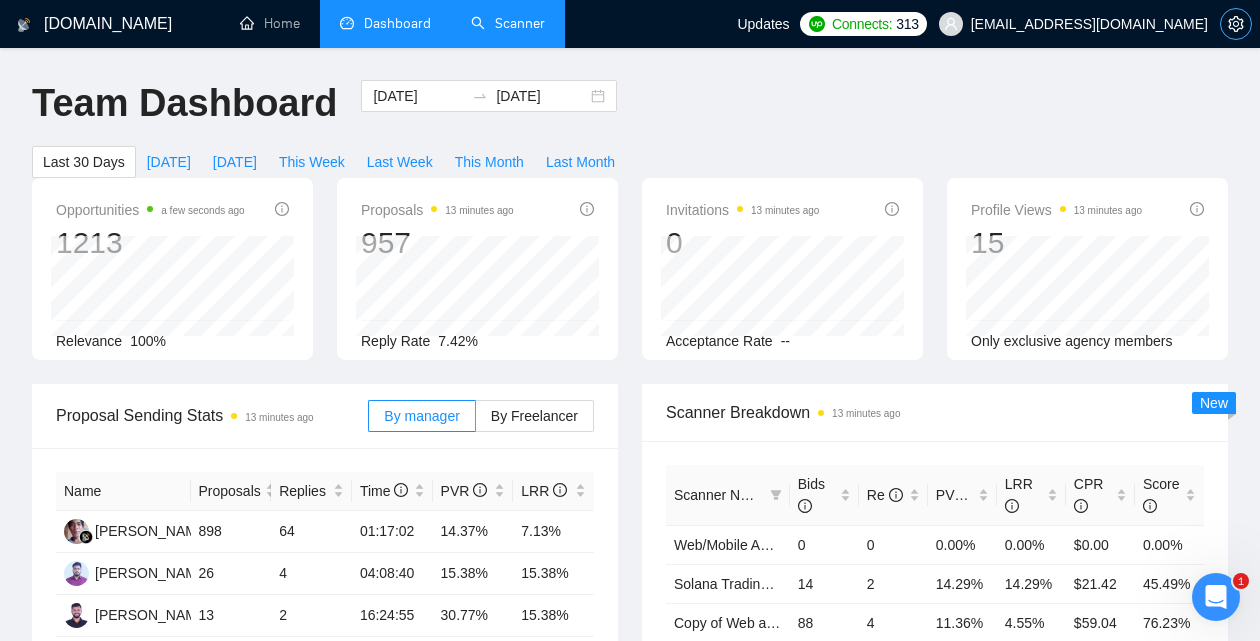 click 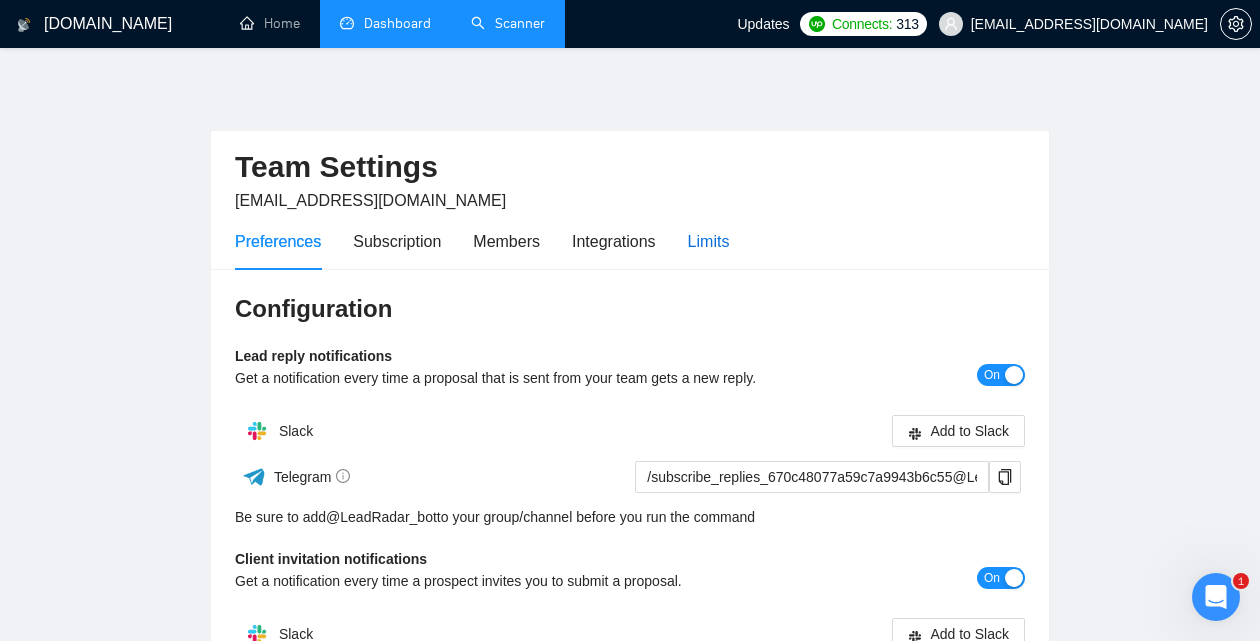 click on "Limits" at bounding box center [709, 241] 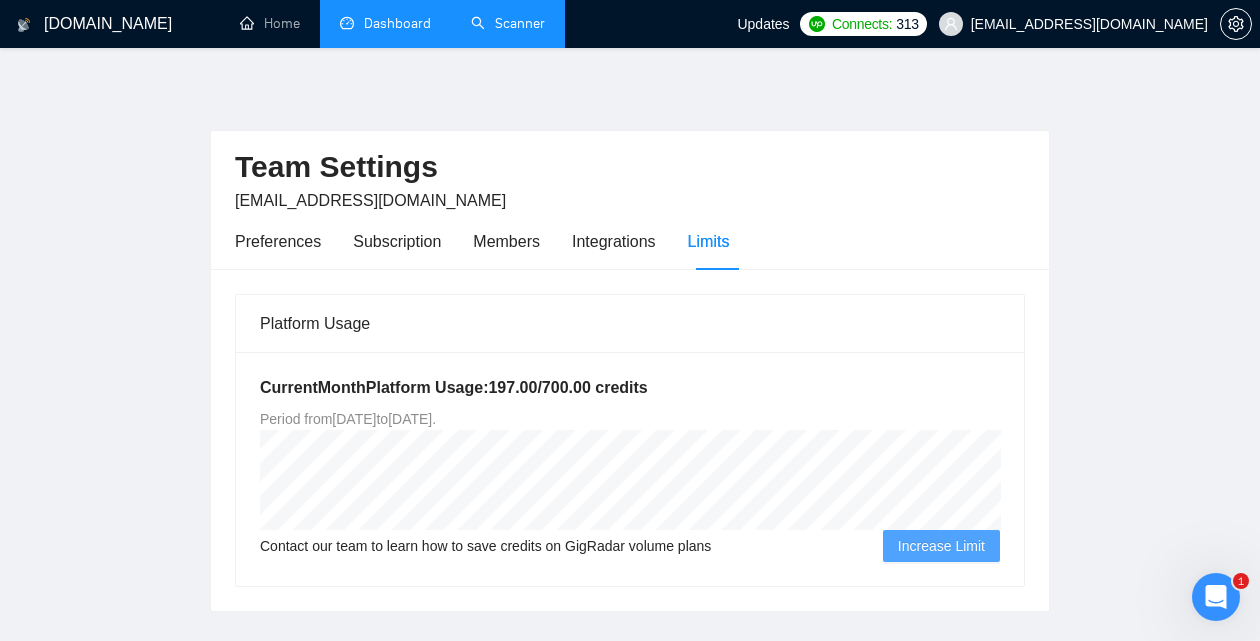 click on "Dashboard" at bounding box center [385, 23] 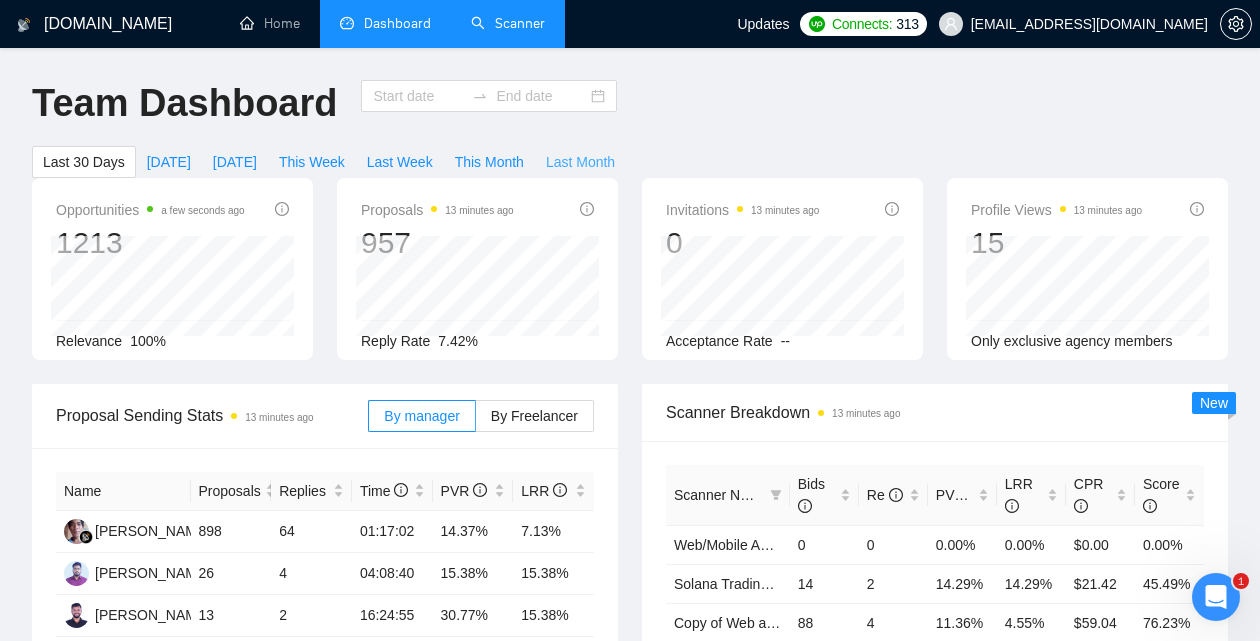 type on "2025-06-28" 